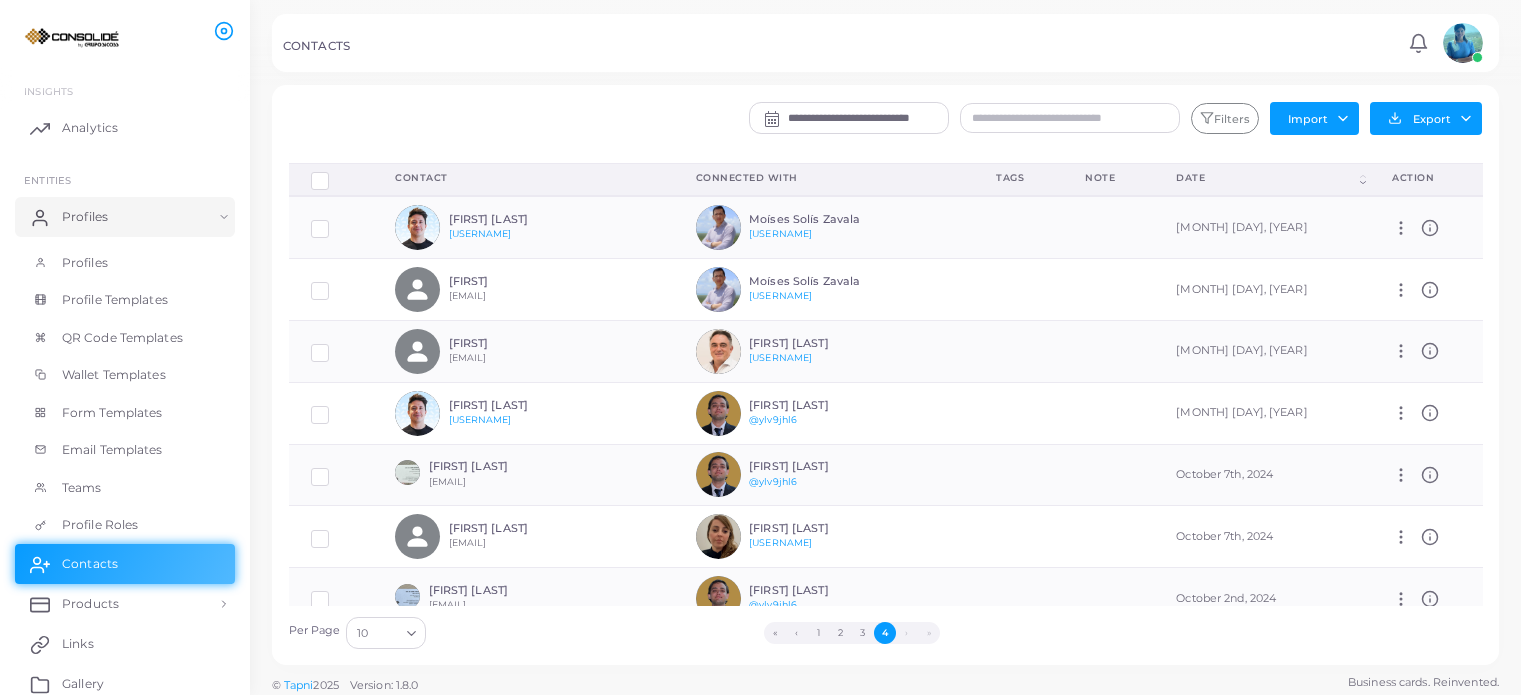 scroll, scrollTop: 0, scrollLeft: 0, axis: both 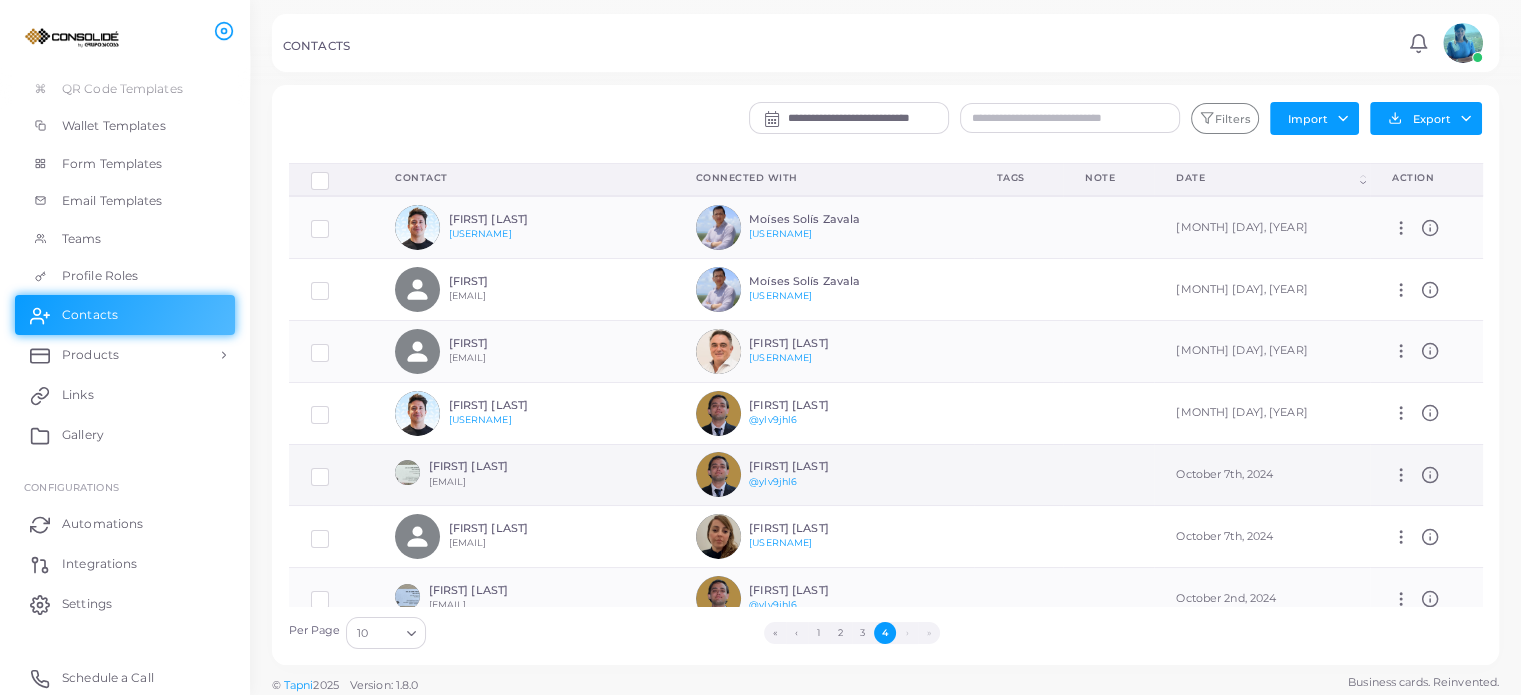 click on "[FIRST] [LAST]" at bounding box center (512, 466) 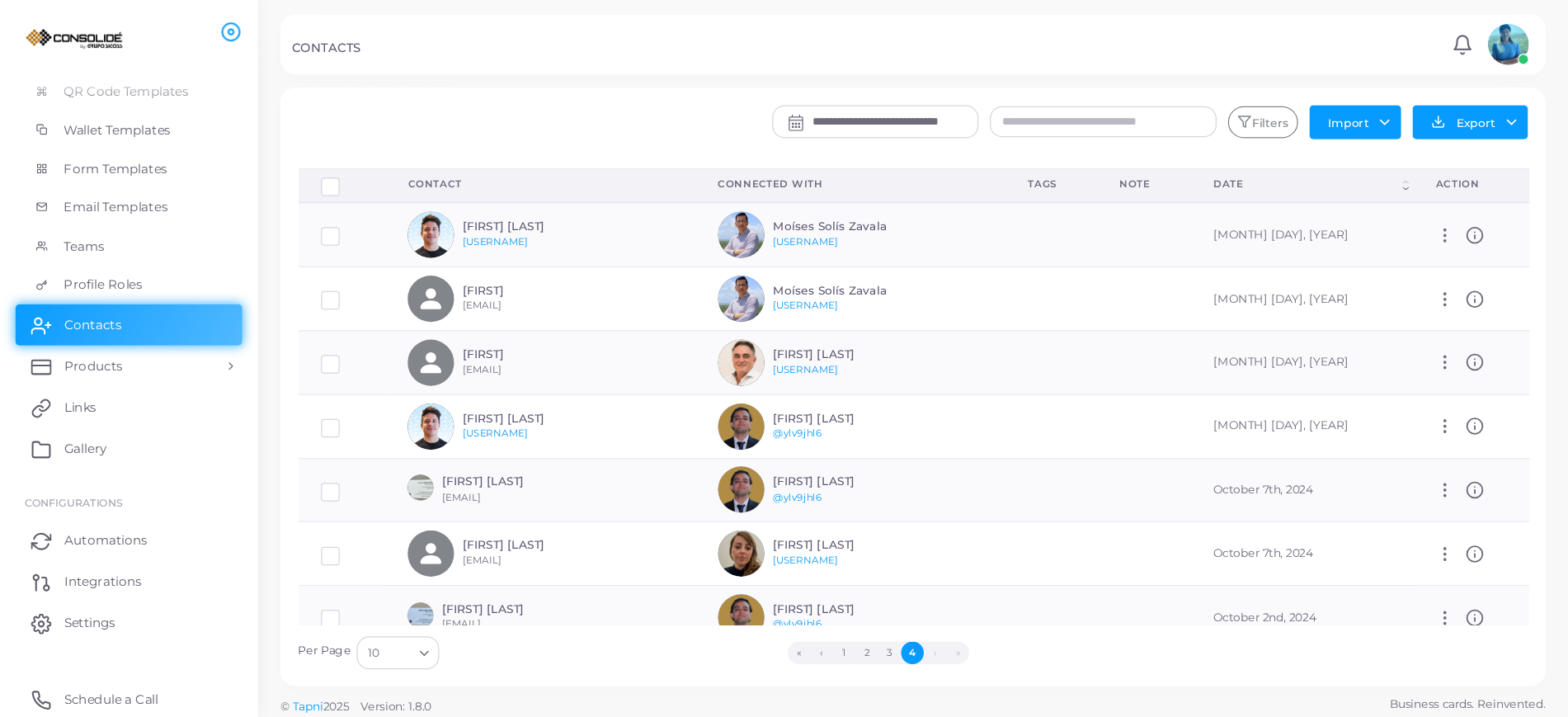 scroll, scrollTop: 0, scrollLeft: 0, axis: both 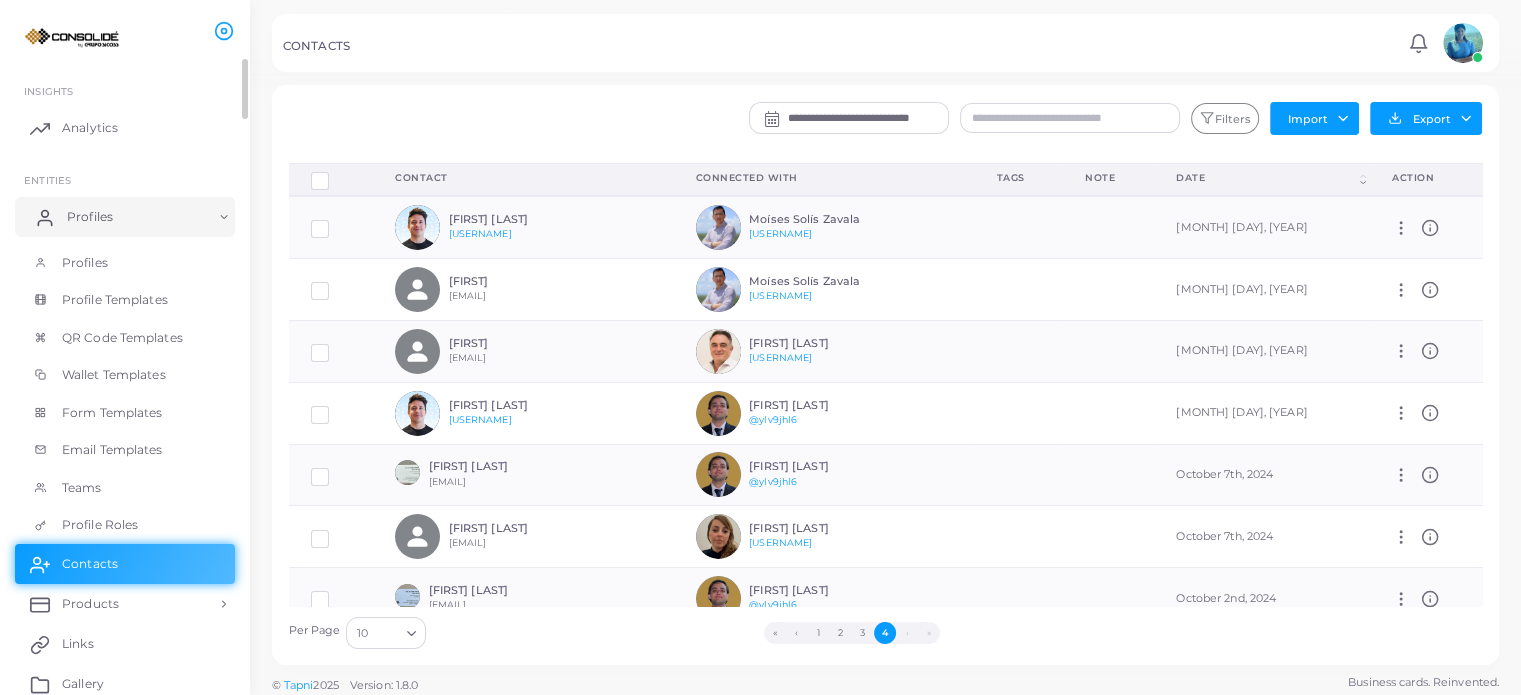click on "Profiles" at bounding box center [90, 217] 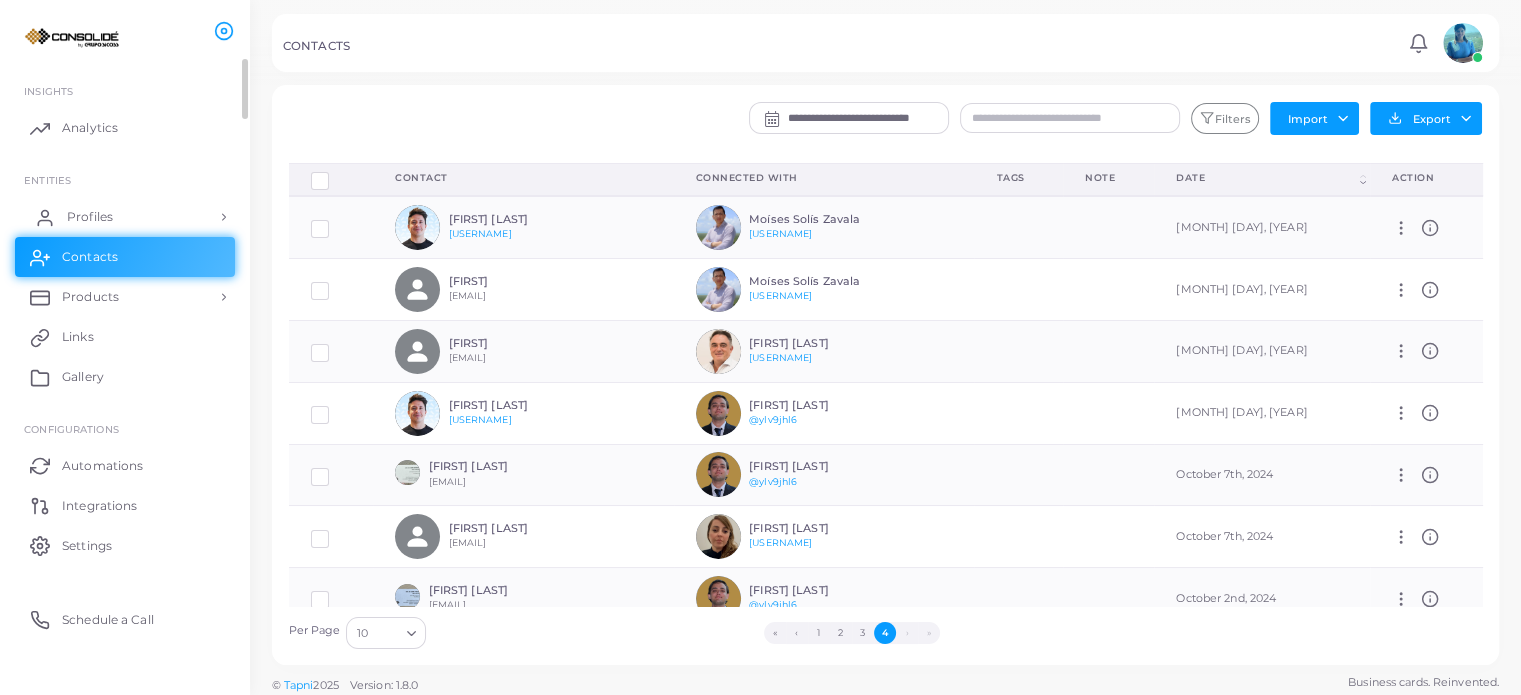 click on "Profiles" at bounding box center [125, 217] 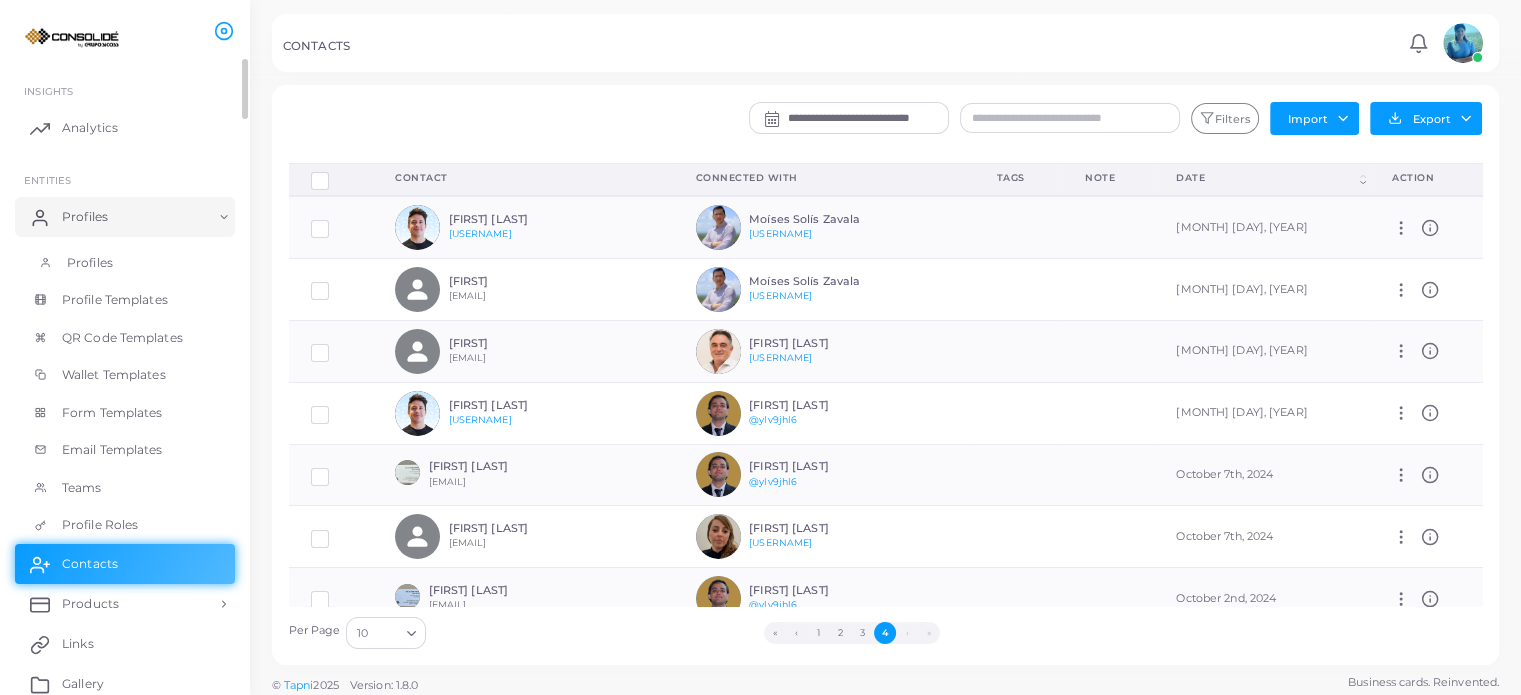 click on "Profiles" at bounding box center [90, 263] 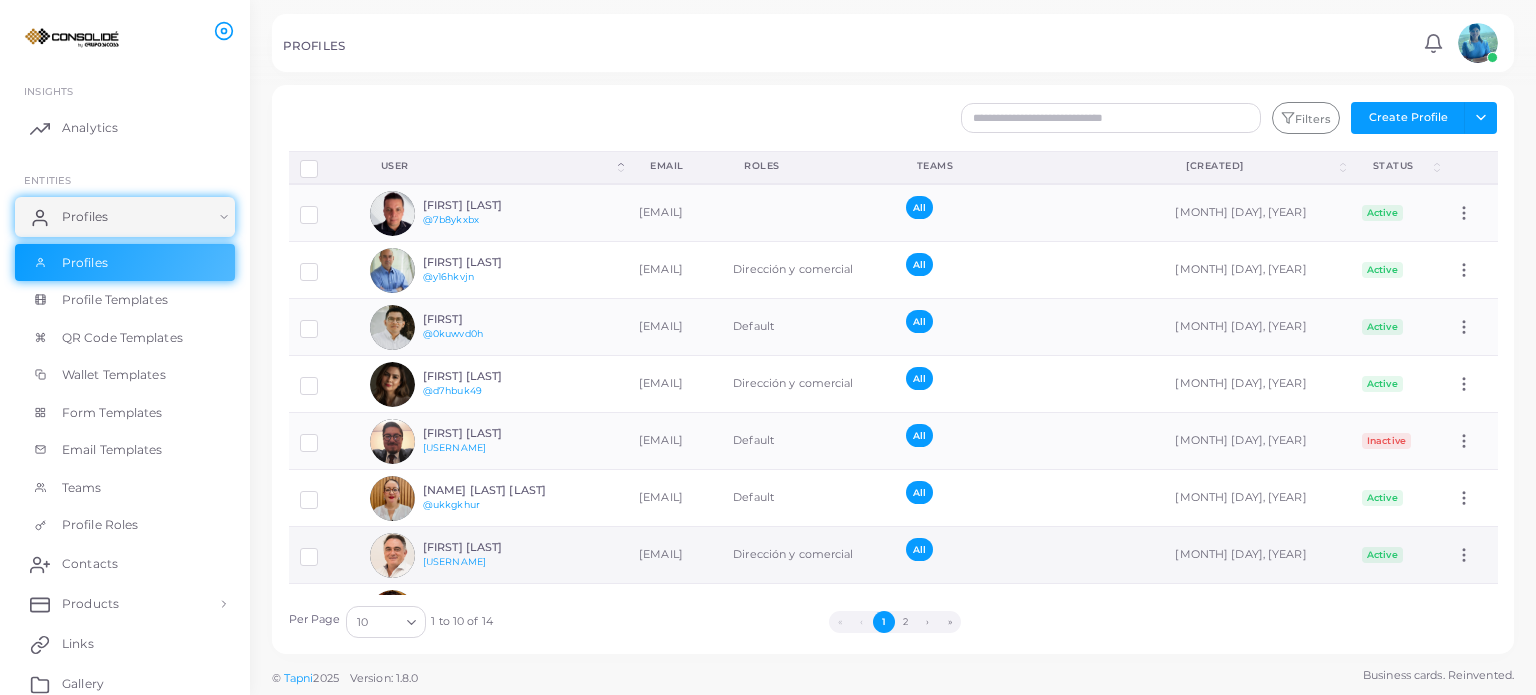 click on "[FIRST] [LAST]" at bounding box center [496, 547] 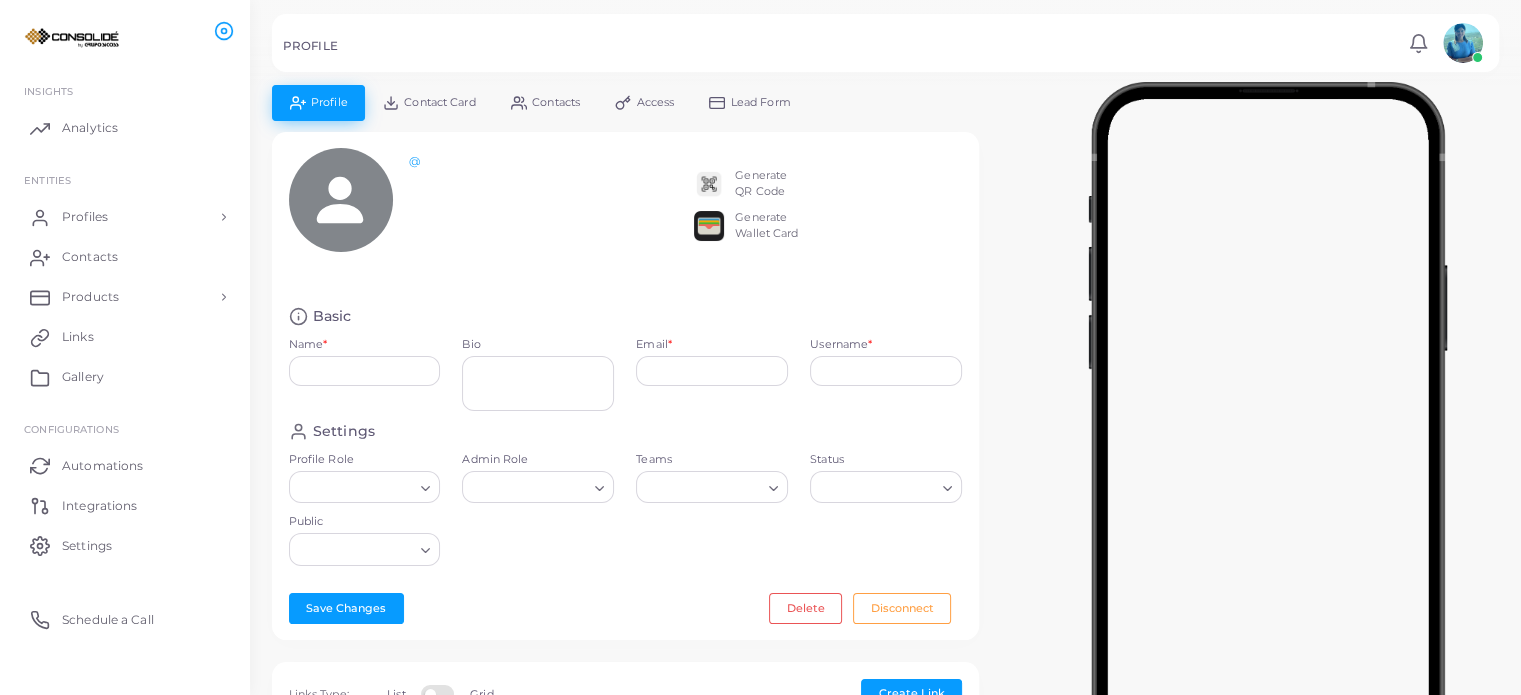 type on "**********" 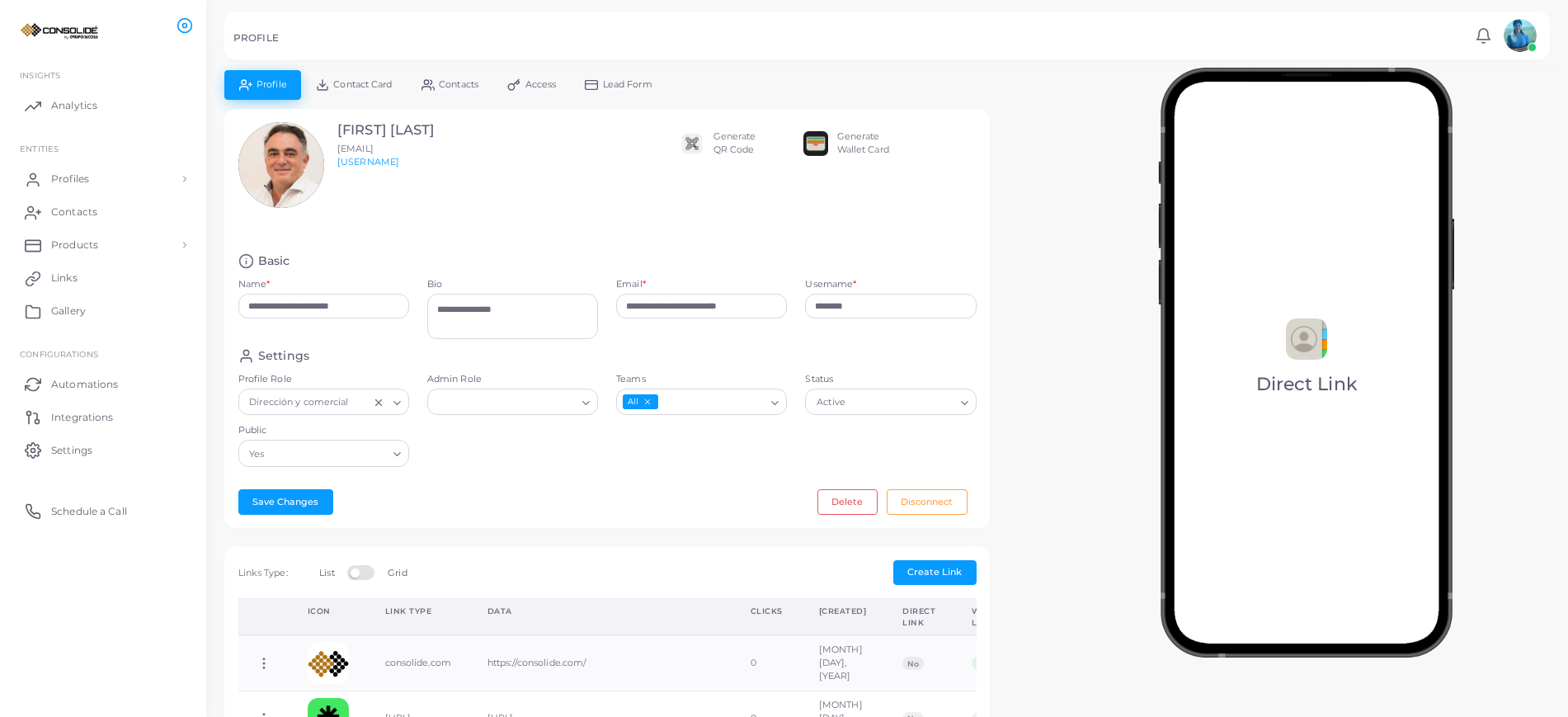 drag, startPoint x: 1217, startPoint y: 42, endPoint x: 1052, endPoint y: 258, distance: 271.8106 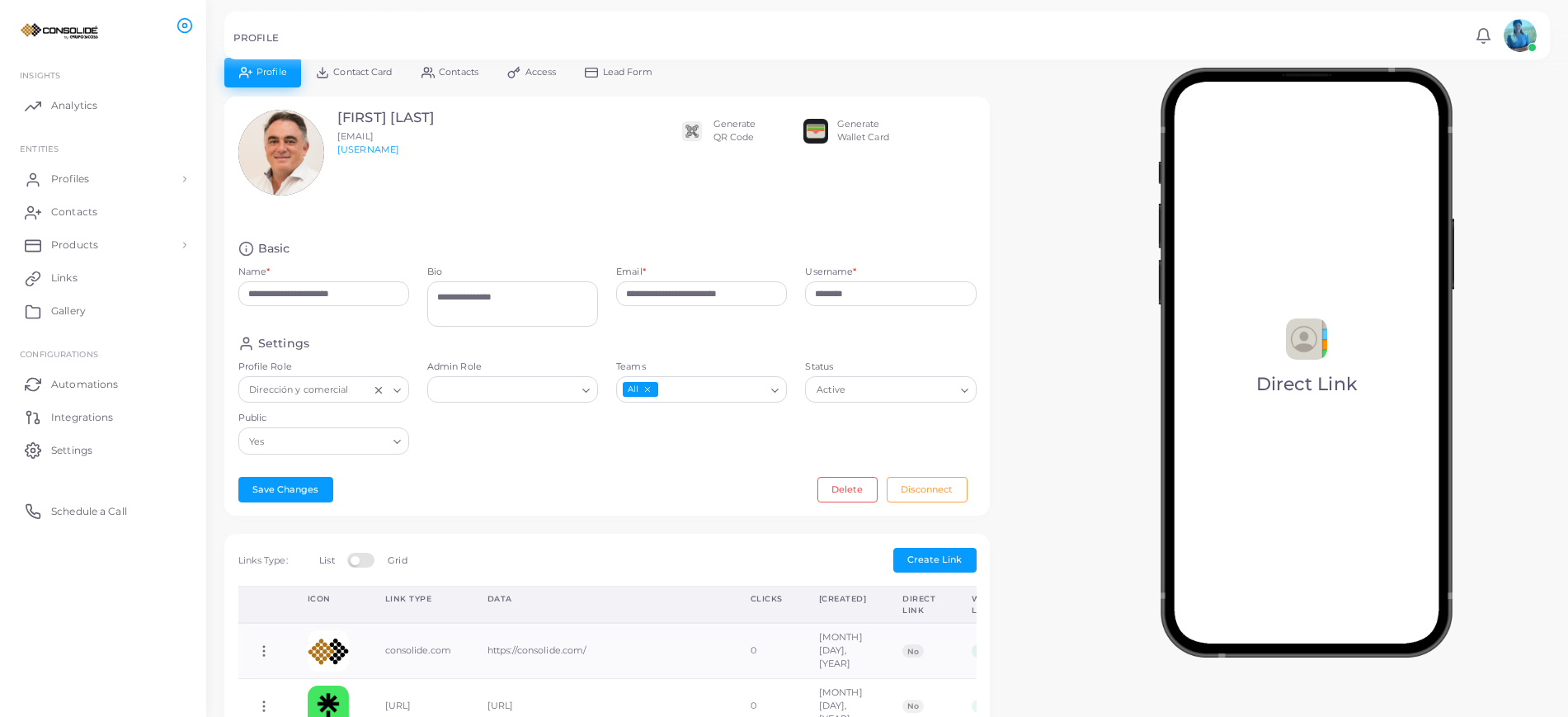 scroll, scrollTop: 0, scrollLeft: 0, axis: both 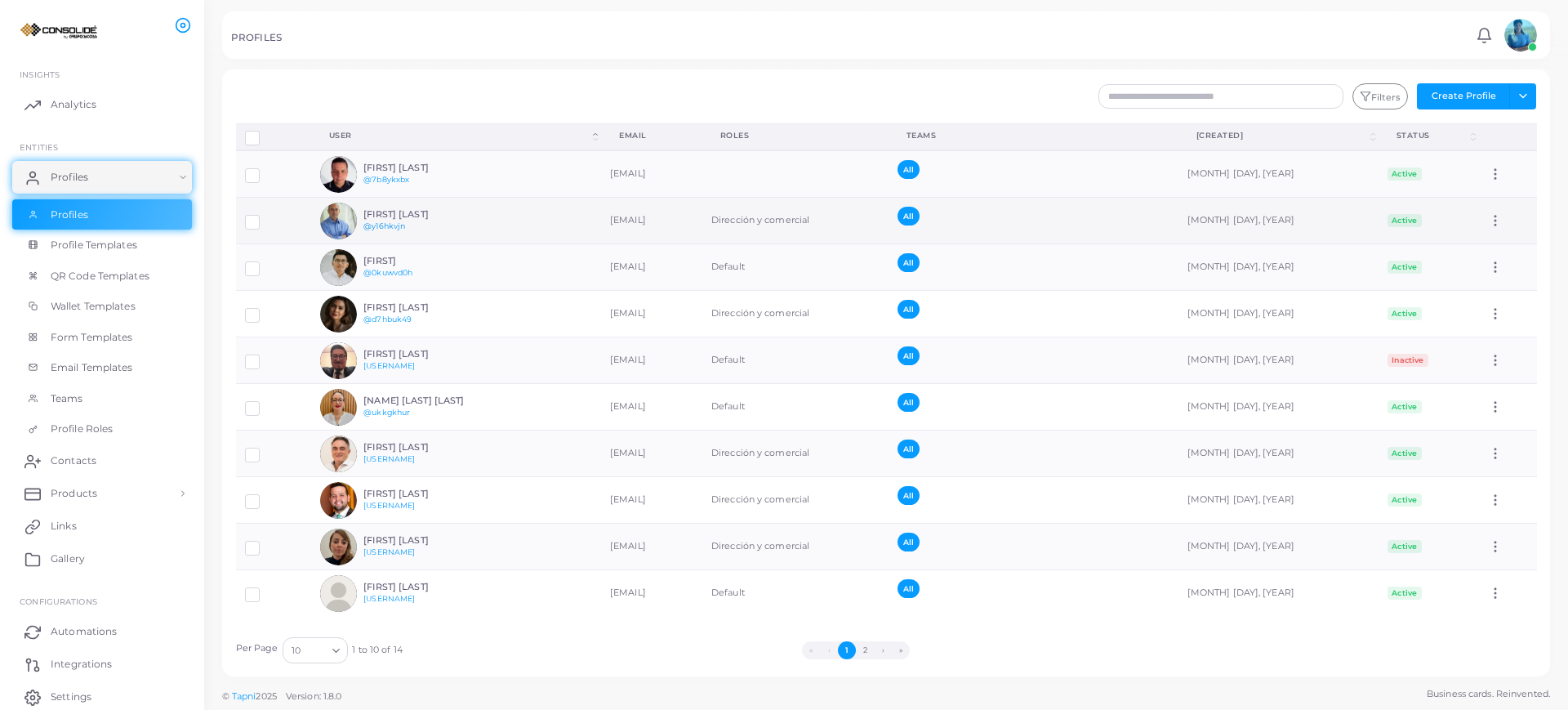 drag, startPoint x: 396, startPoint y: 219, endPoint x: 378, endPoint y: 226, distance: 19.313208 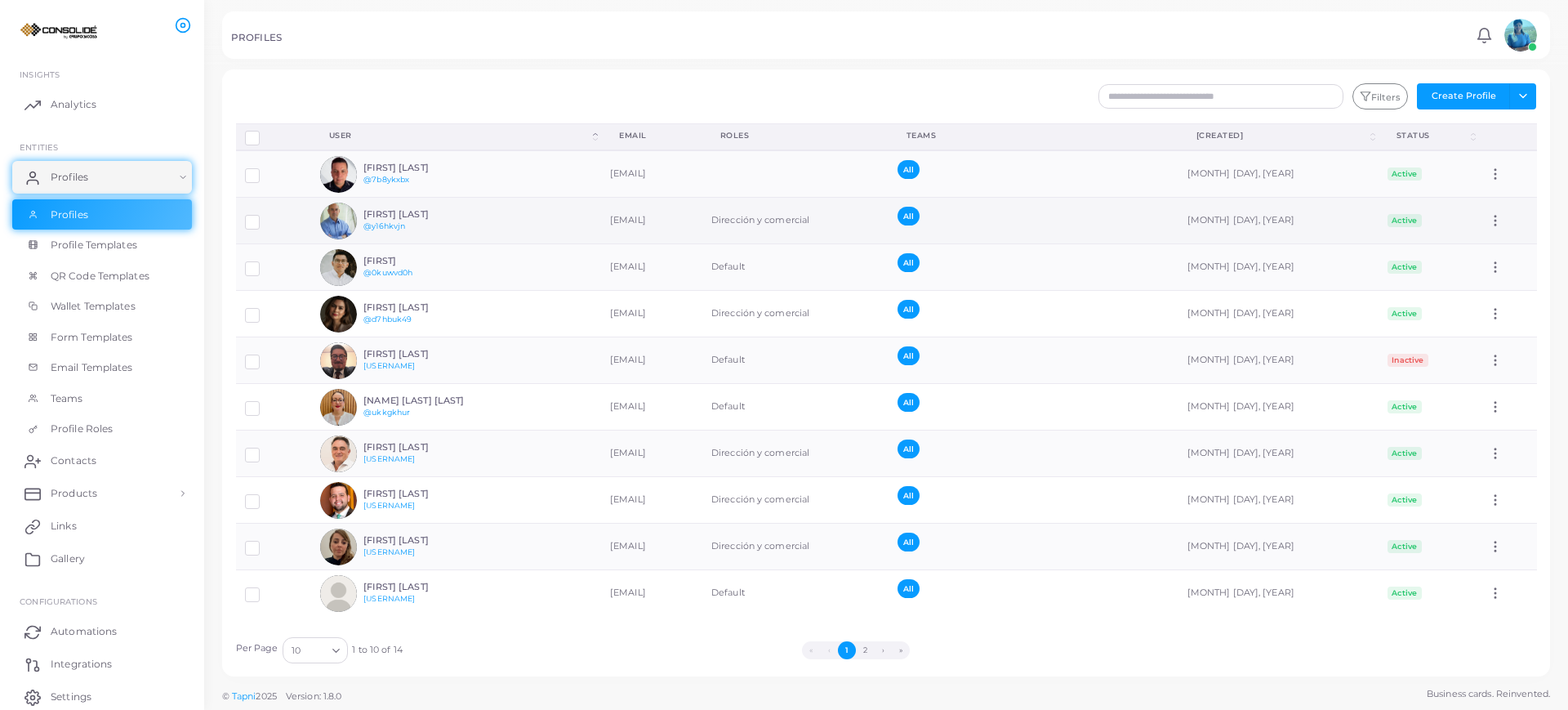 click on "[FIRST] [LAST] [USERNAME]" at bounding box center [456, 221] 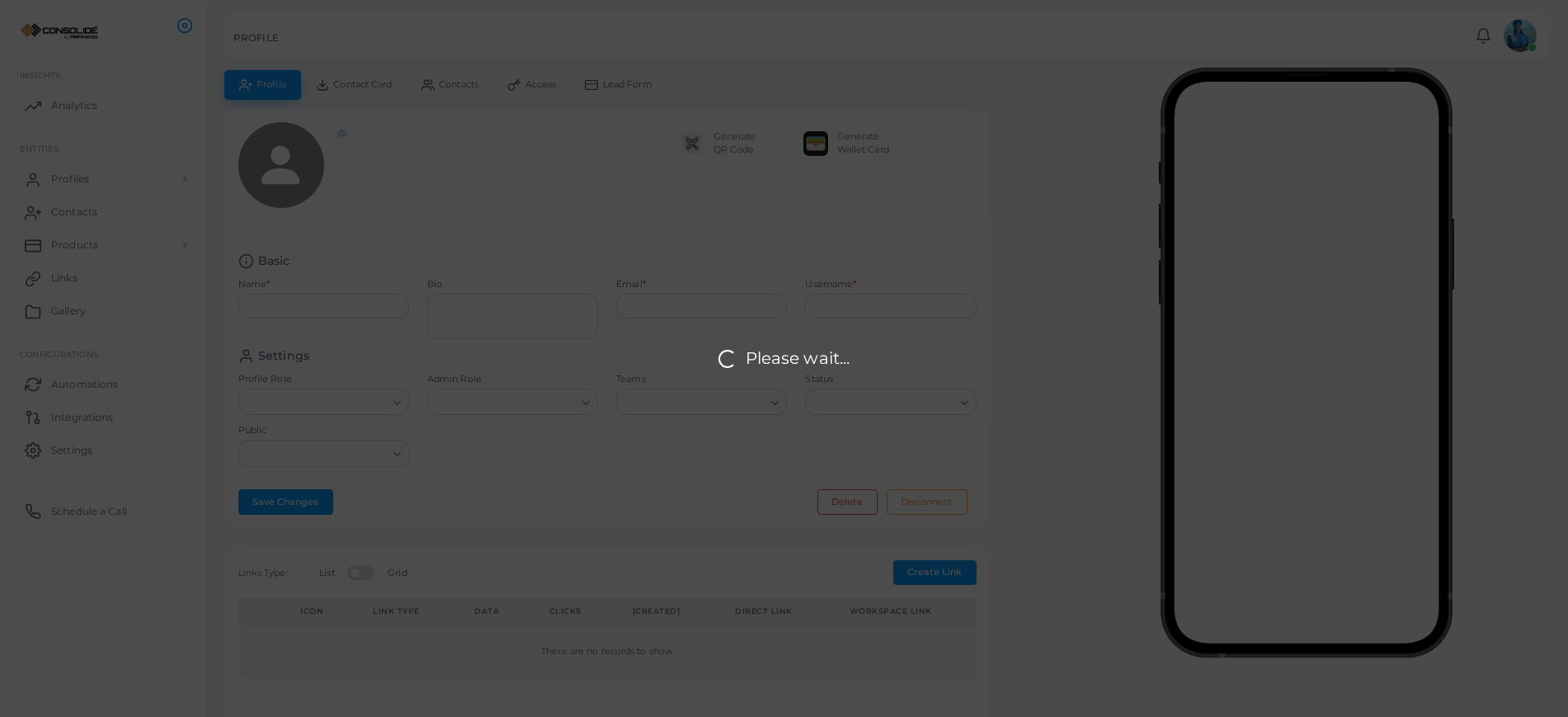 type on "**********" 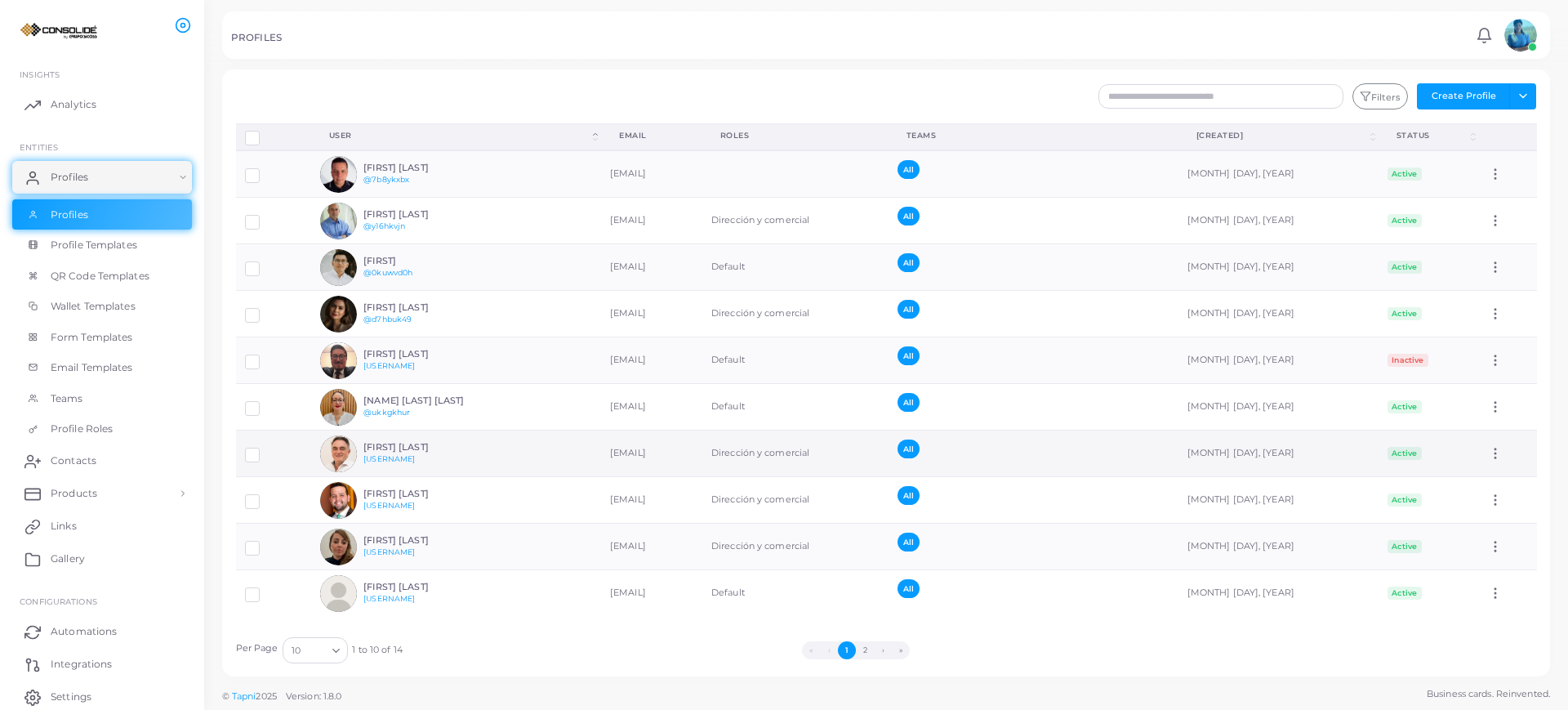 click on "[FIRST] [LAST]" at bounding box center [423, 447] 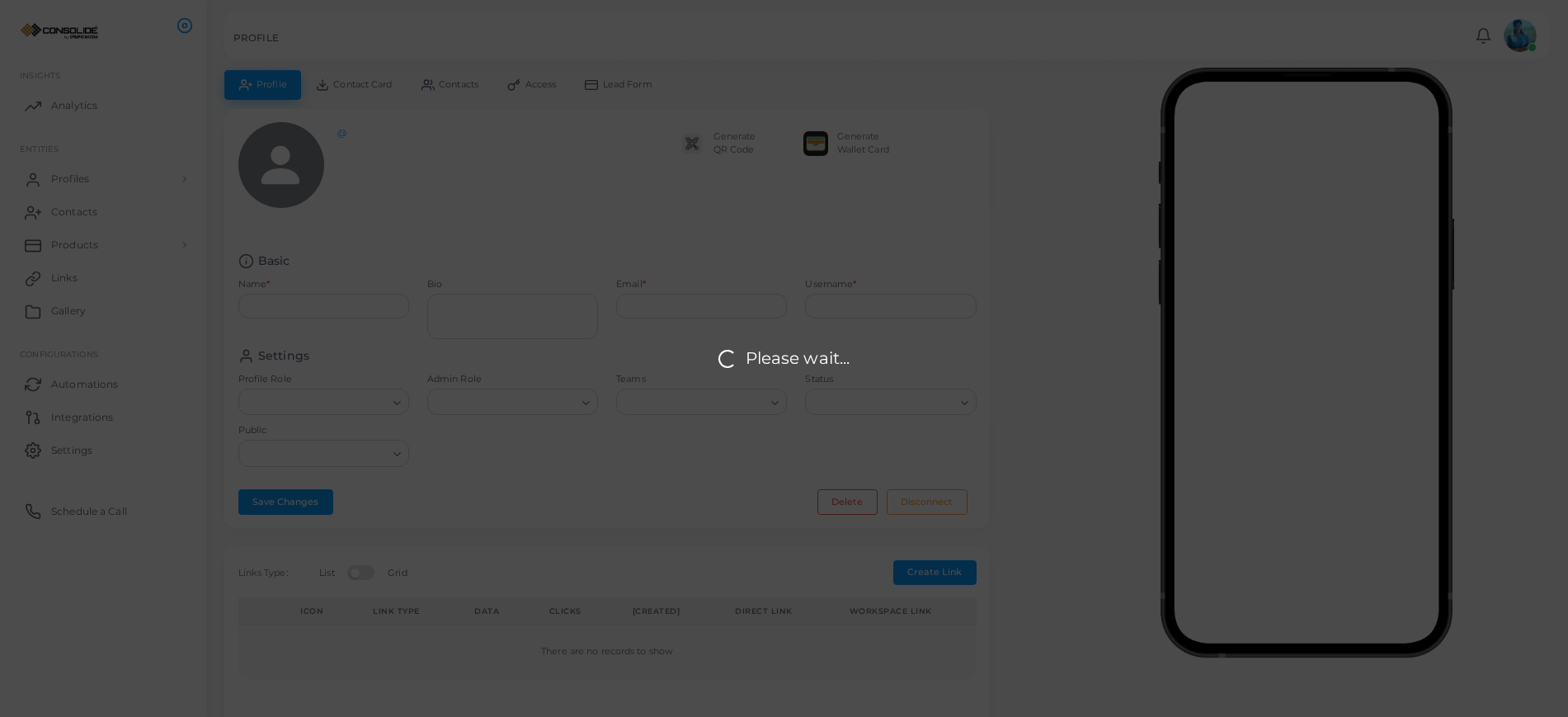 type on "**********" 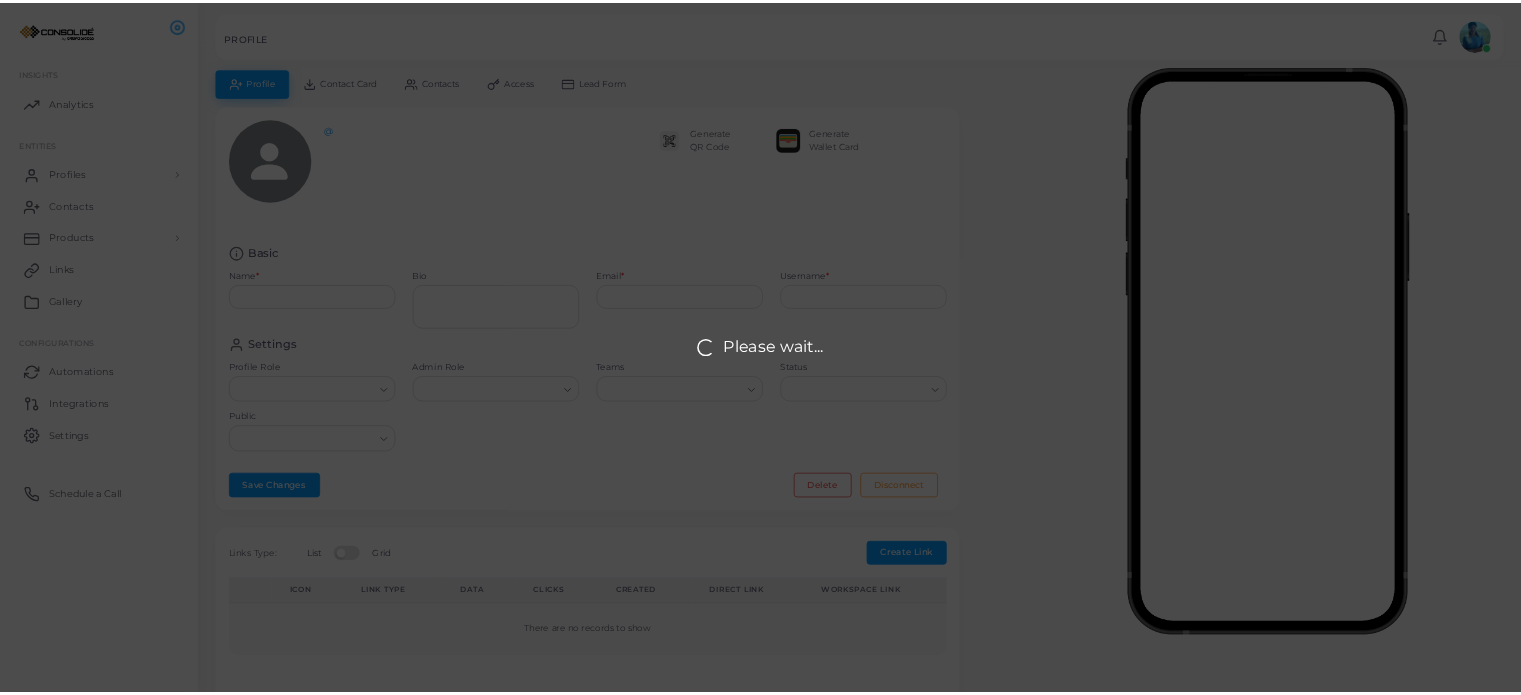 scroll, scrollTop: 0, scrollLeft: 0, axis: both 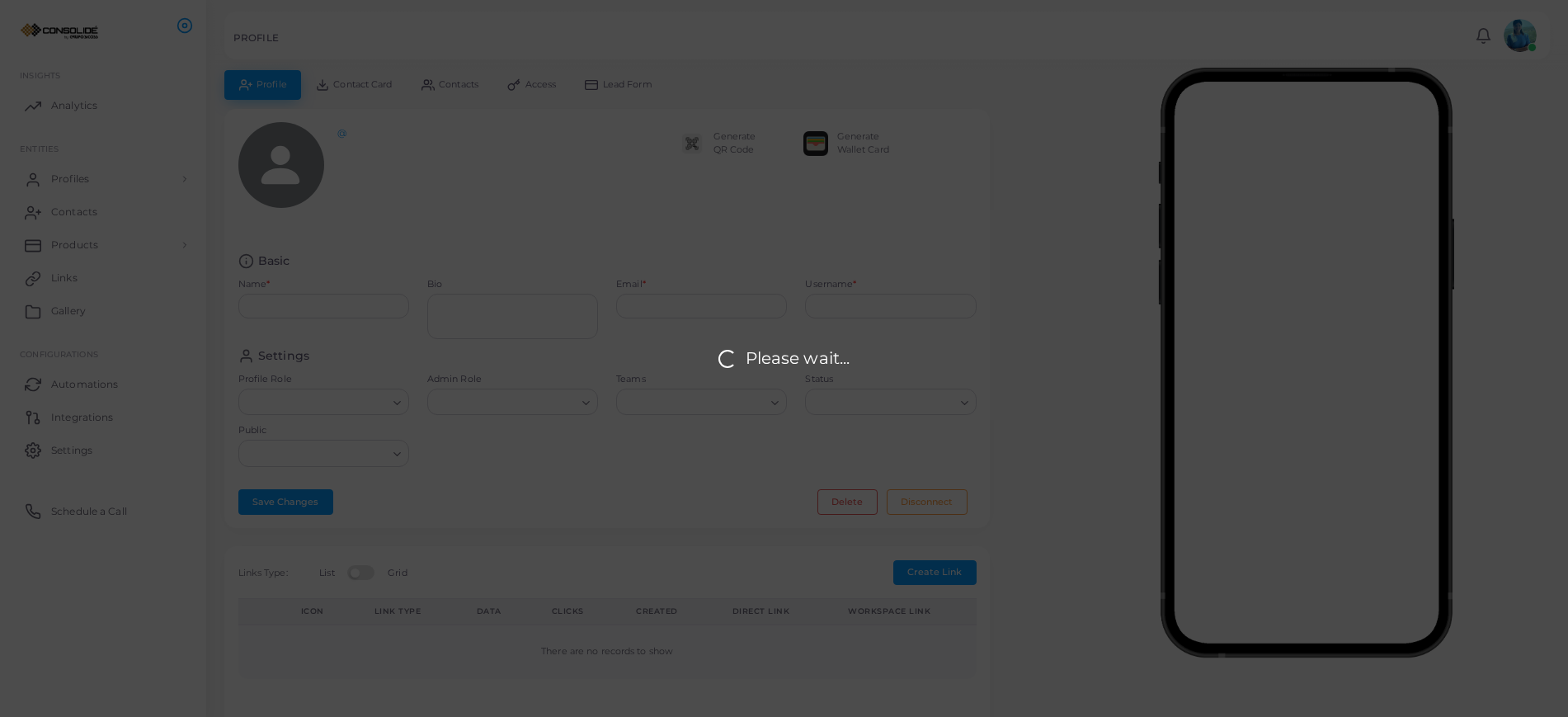 type on "**********" 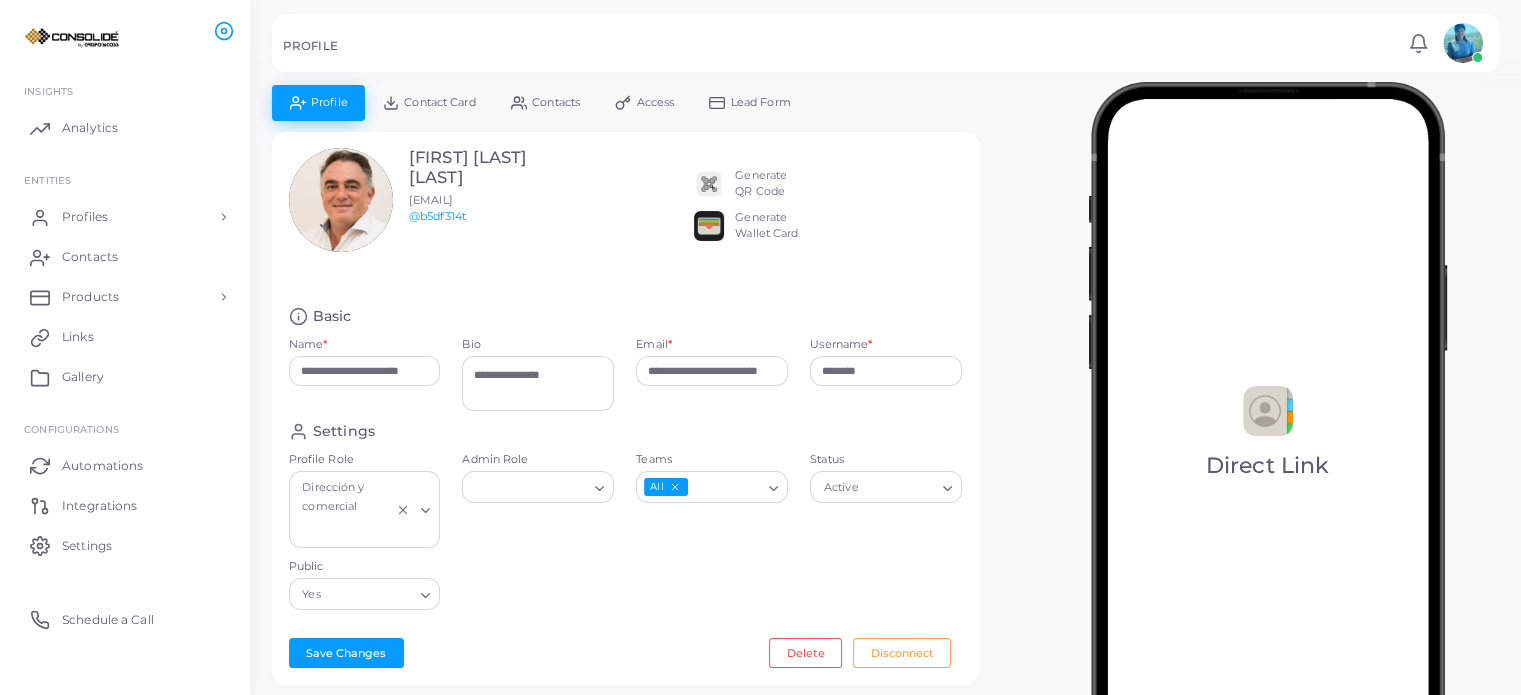 drag, startPoint x: 1233, startPoint y: 6, endPoint x: 1052, endPoint y: 172, distance: 245.5952 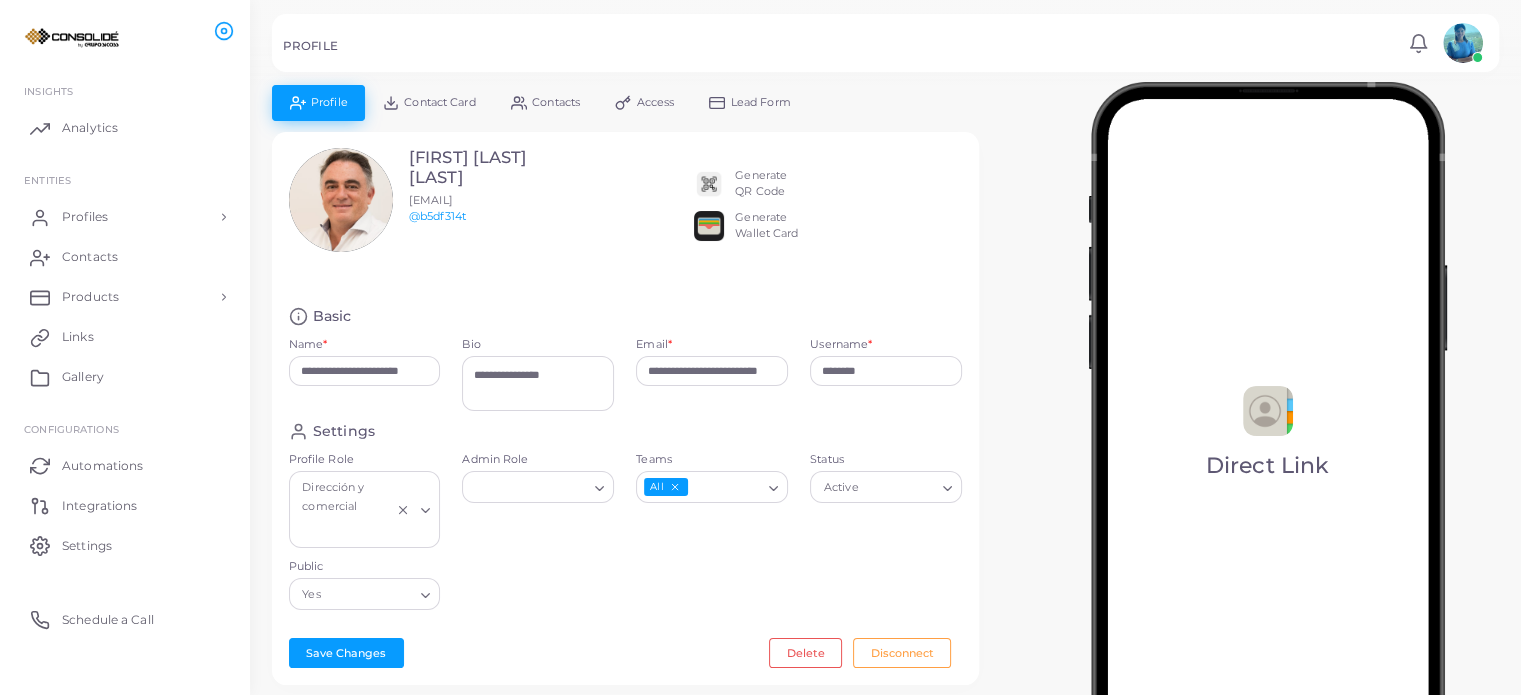 scroll, scrollTop: 46, scrollLeft: 0, axis: vertical 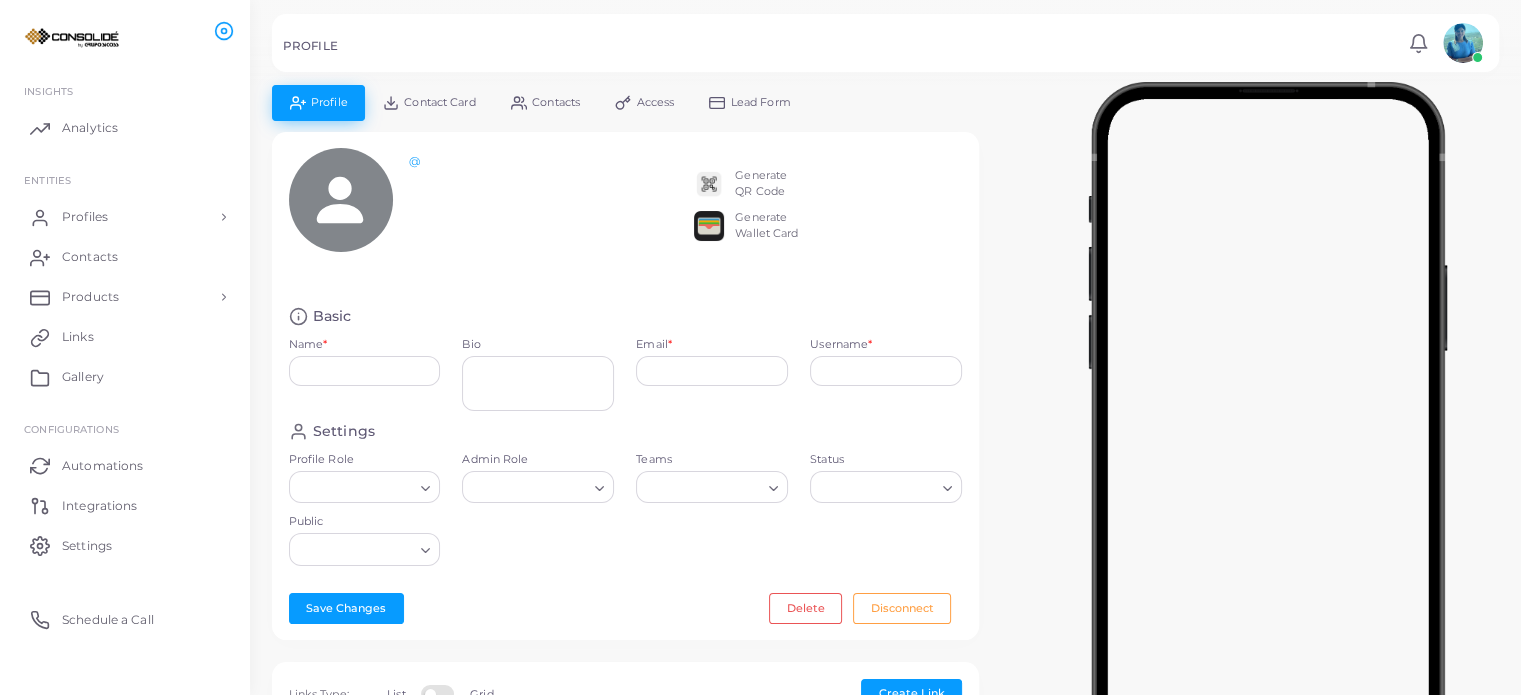 type on "**********" 